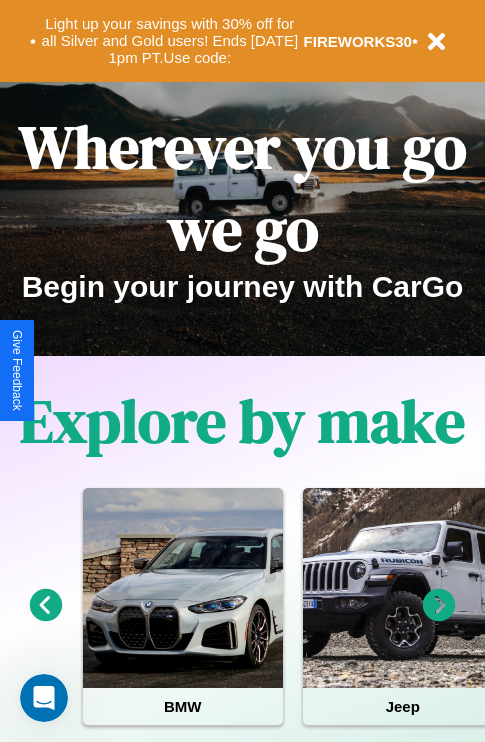 scroll, scrollTop: 0, scrollLeft: 0, axis: both 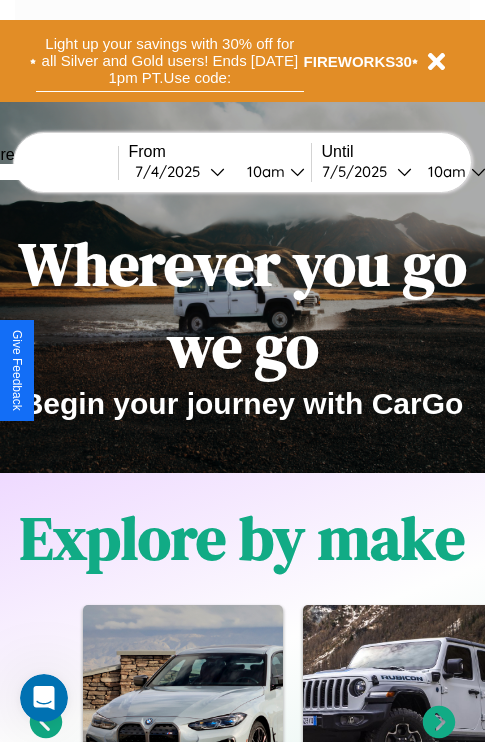 click on "Light up your savings with 30% off for all Silver and Gold users! Ends [DATE] 1pm PT.  Use code:" at bounding box center [170, 61] 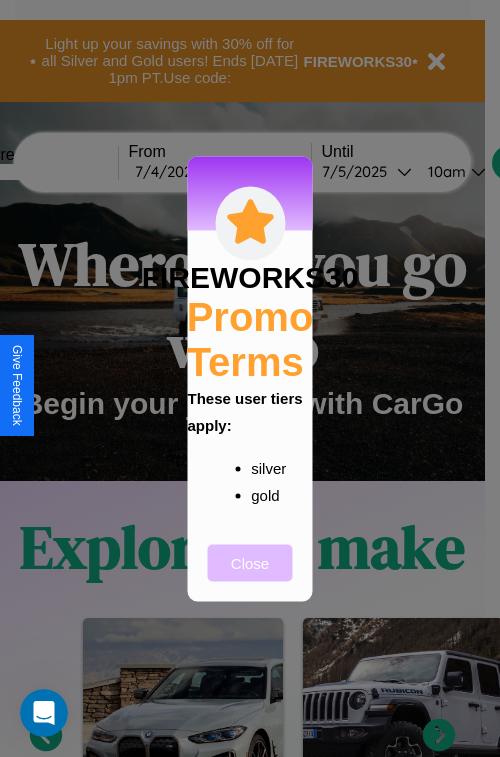 click on "Close" at bounding box center (250, 562) 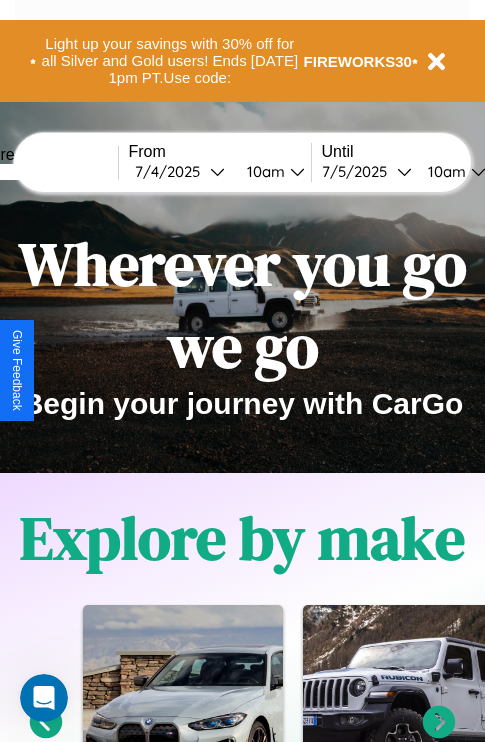 click at bounding box center (43, 172) 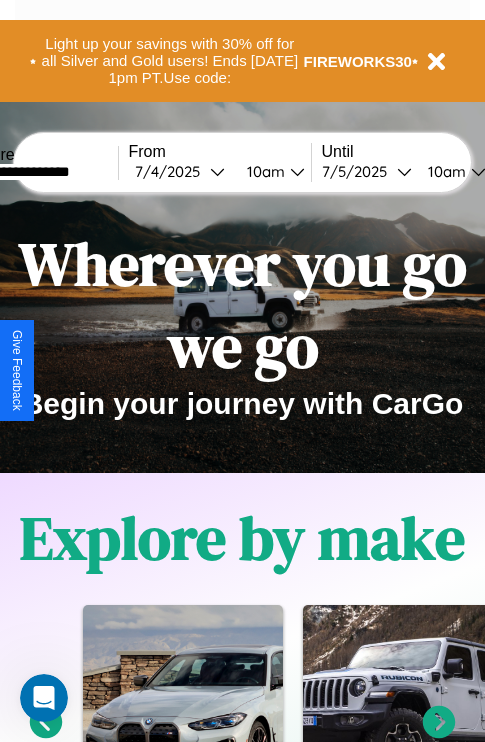 type on "**********" 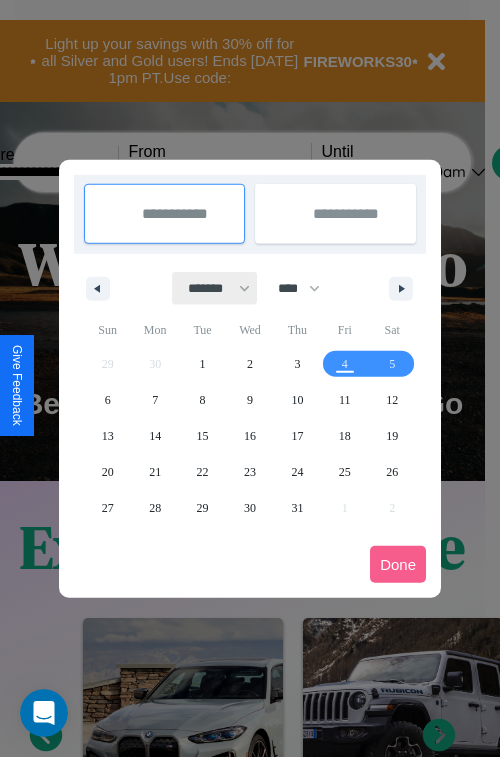 click on "******* ******** ***** ***** *** **** **** ****** ********* ******* ******** ********" at bounding box center [215, 288] 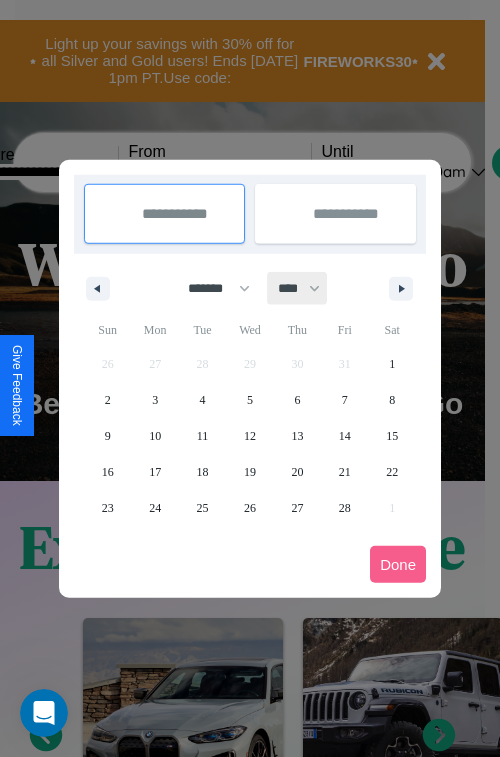 click on "**** **** **** **** **** **** **** **** **** **** **** **** **** **** **** **** **** **** **** **** **** **** **** **** **** **** **** **** **** **** **** **** **** **** **** **** **** **** **** **** **** **** **** **** **** **** **** **** **** **** **** **** **** **** **** **** **** **** **** **** **** **** **** **** **** **** **** **** **** **** **** **** **** **** **** **** **** **** **** **** **** **** **** **** **** **** **** **** **** **** **** **** **** **** **** **** **** **** **** **** **** **** **** **** **** **** **** **** **** **** **** **** **** **** **** **** **** **** **** **** ****" at bounding box center (298, 288) 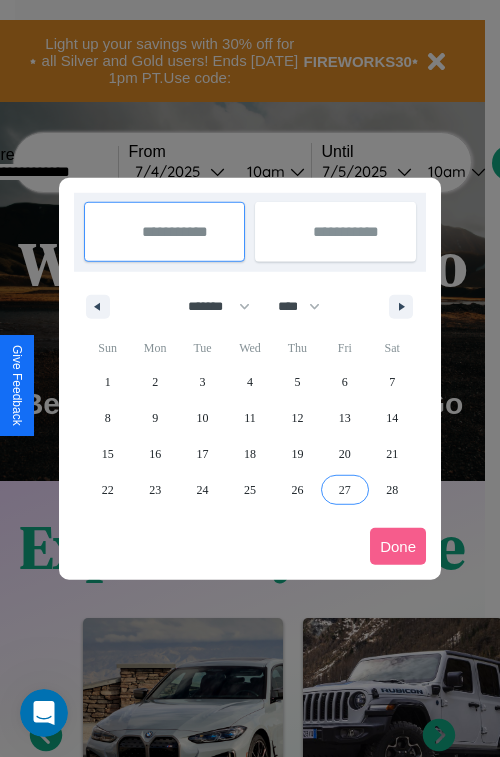 click on "27" at bounding box center [345, 490] 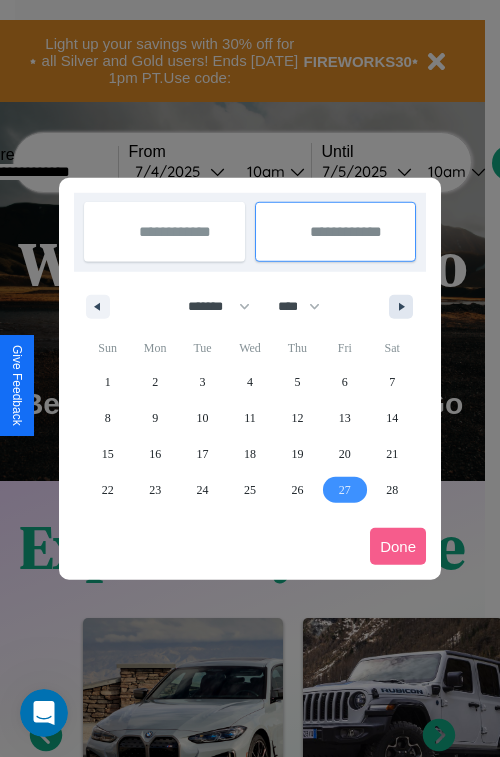 click at bounding box center (405, 307) 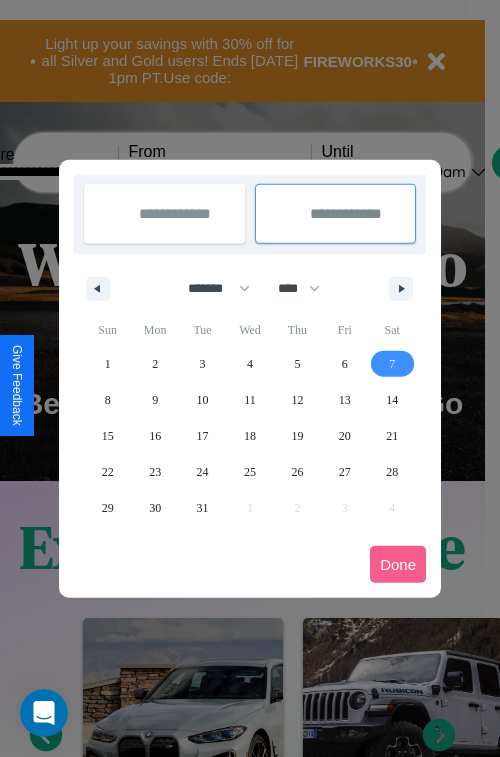 click on "7" at bounding box center [392, 364] 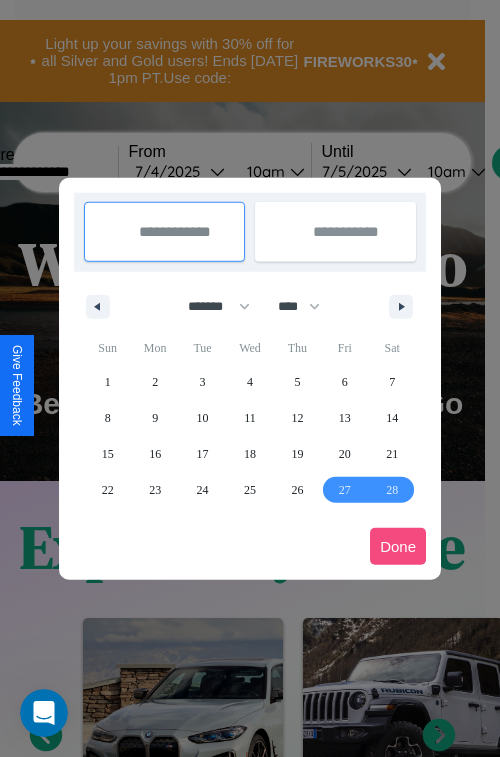 click on "Done" at bounding box center [398, 546] 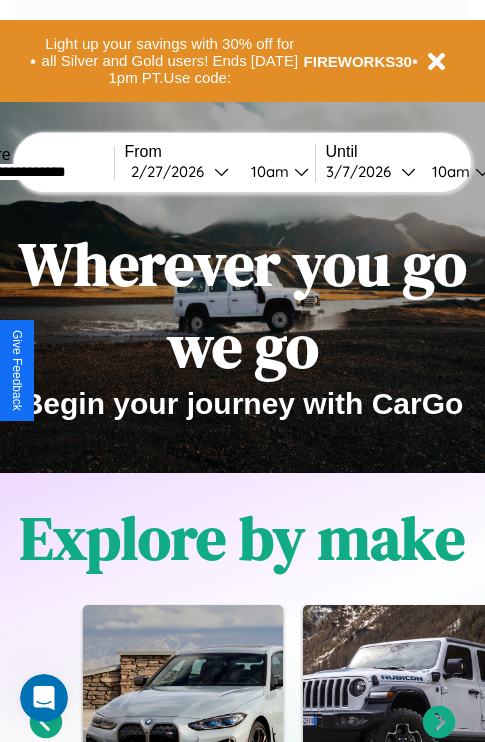scroll, scrollTop: 0, scrollLeft: 72, axis: horizontal 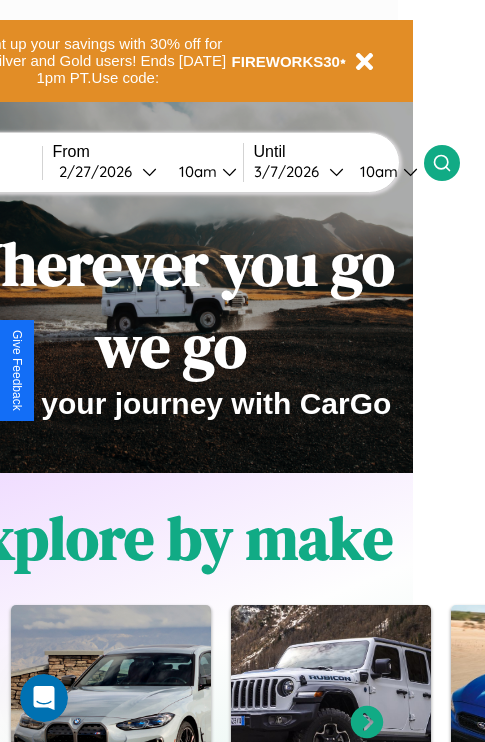 click 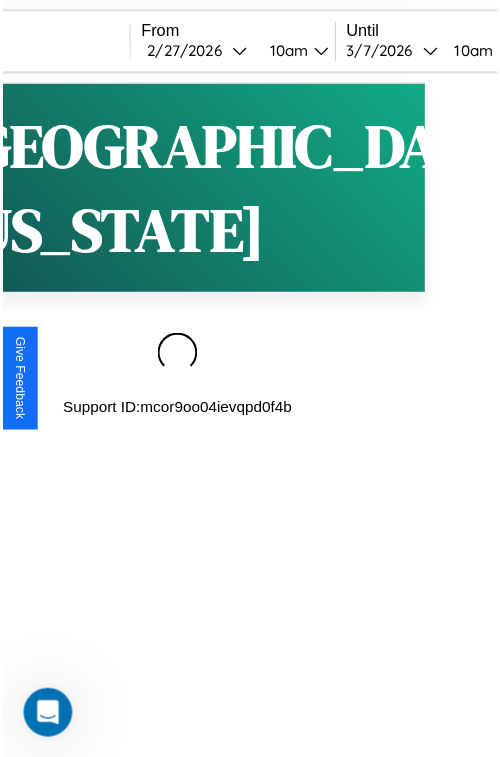 scroll, scrollTop: 0, scrollLeft: 0, axis: both 